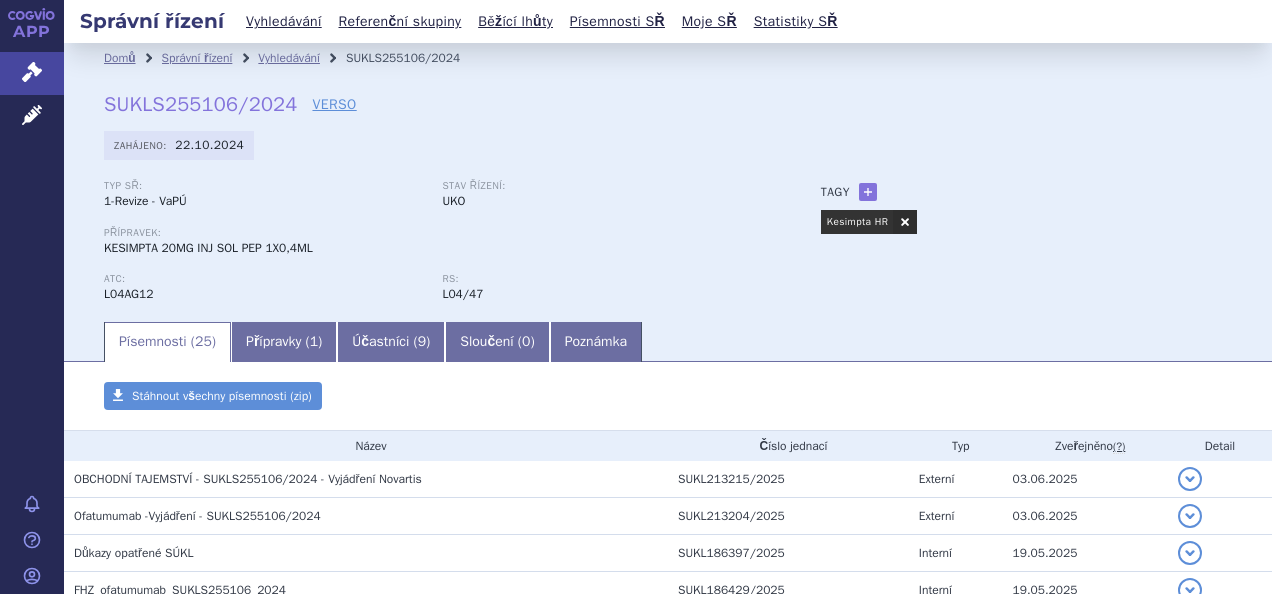 scroll, scrollTop: 0, scrollLeft: 0, axis: both 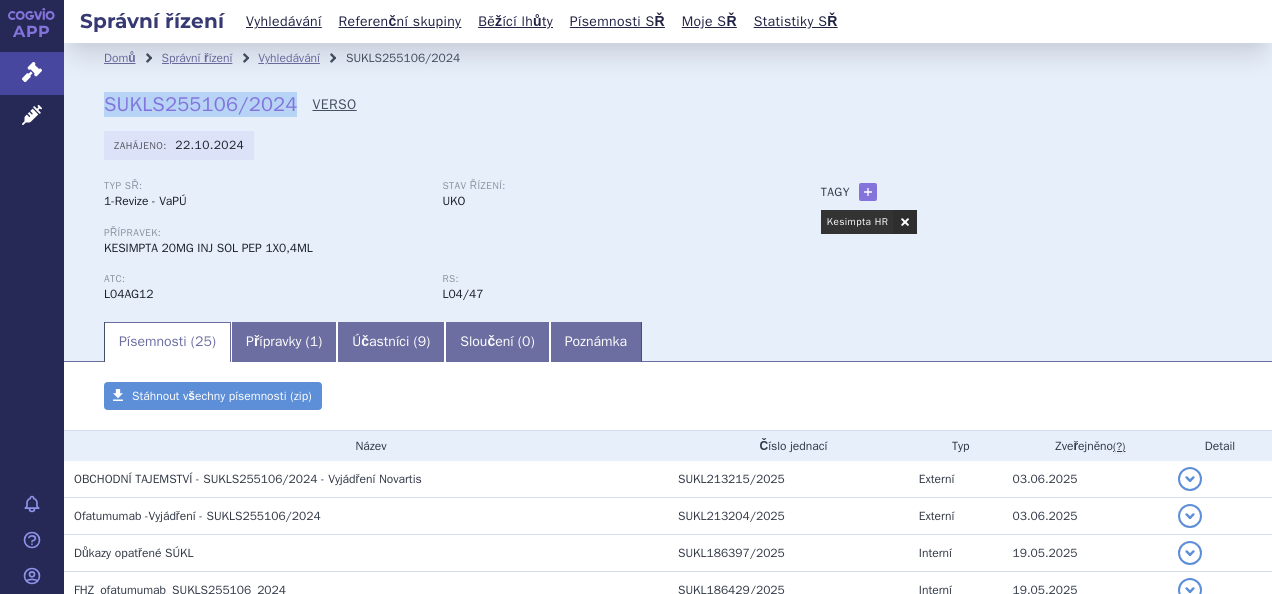 click on "VERSO" at bounding box center (334, 105) 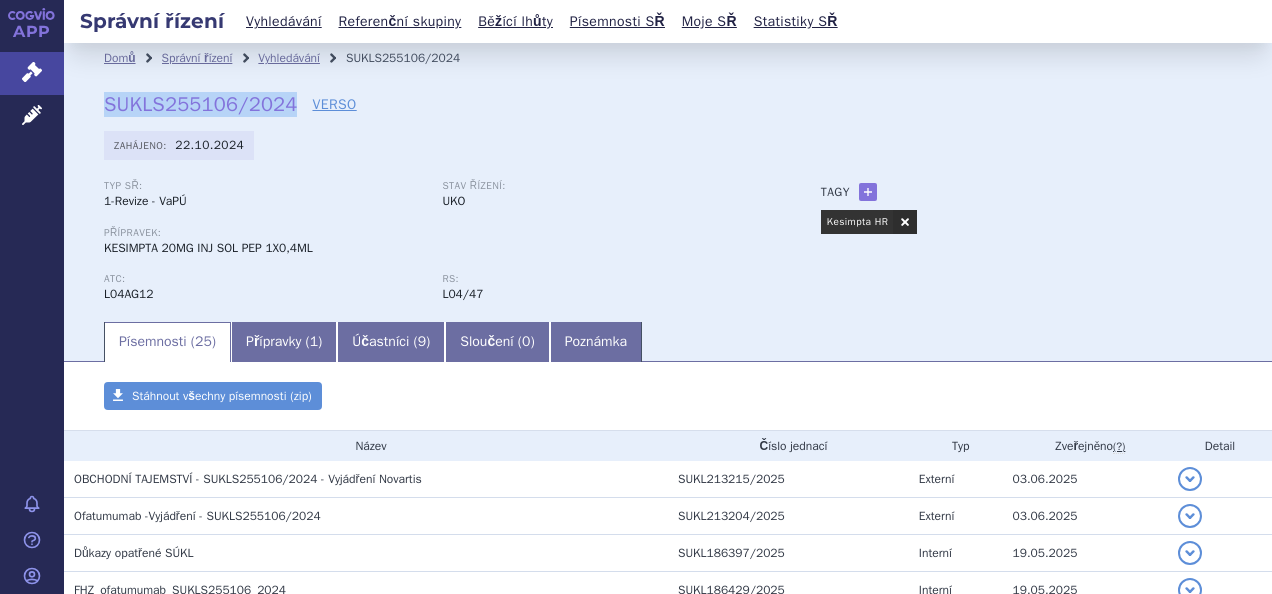 click on "SUKLS255106/2024" at bounding box center [200, 104] 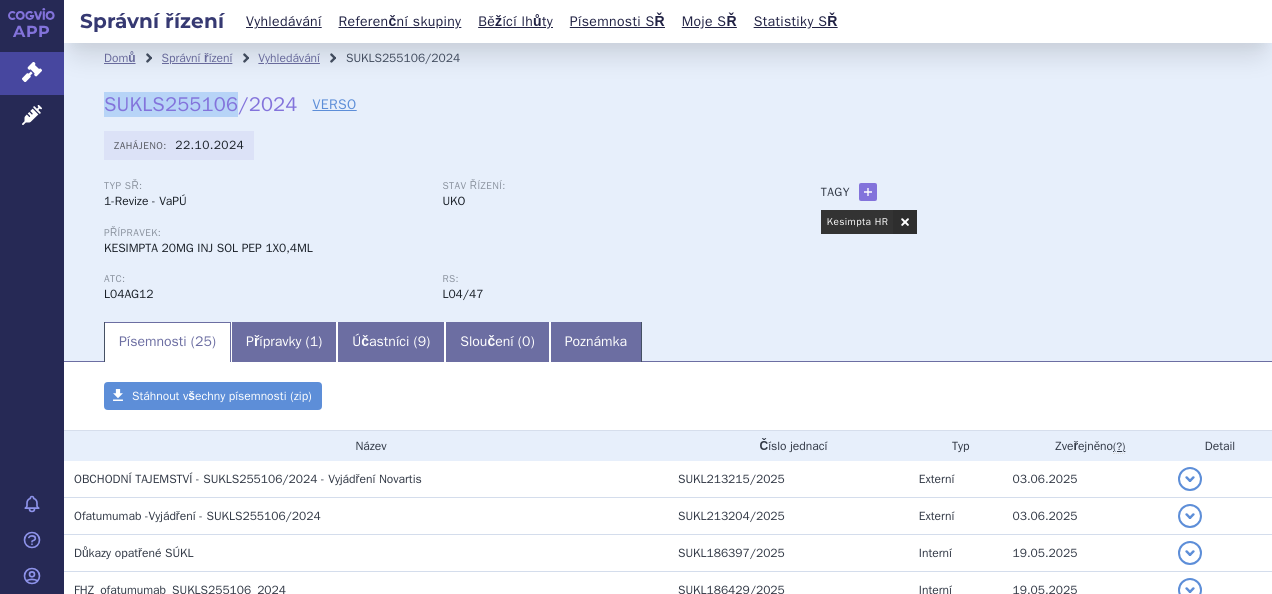 click on "SUKLS255106/2024" at bounding box center [200, 104] 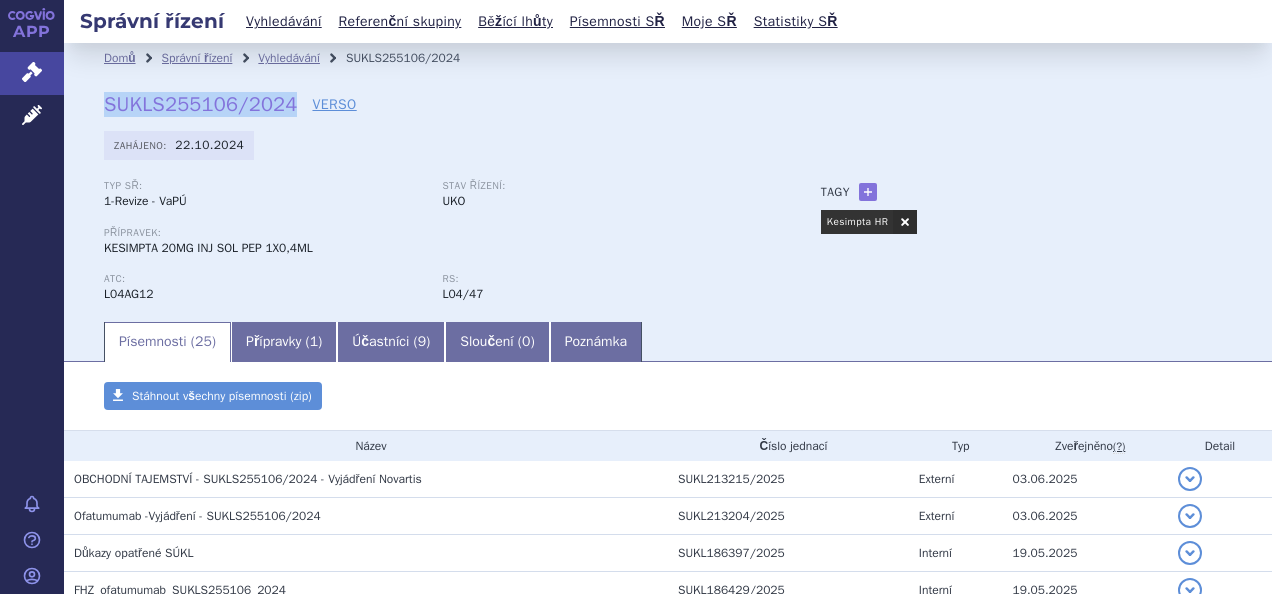 click on "SUKLS255106/2024" at bounding box center [200, 104] 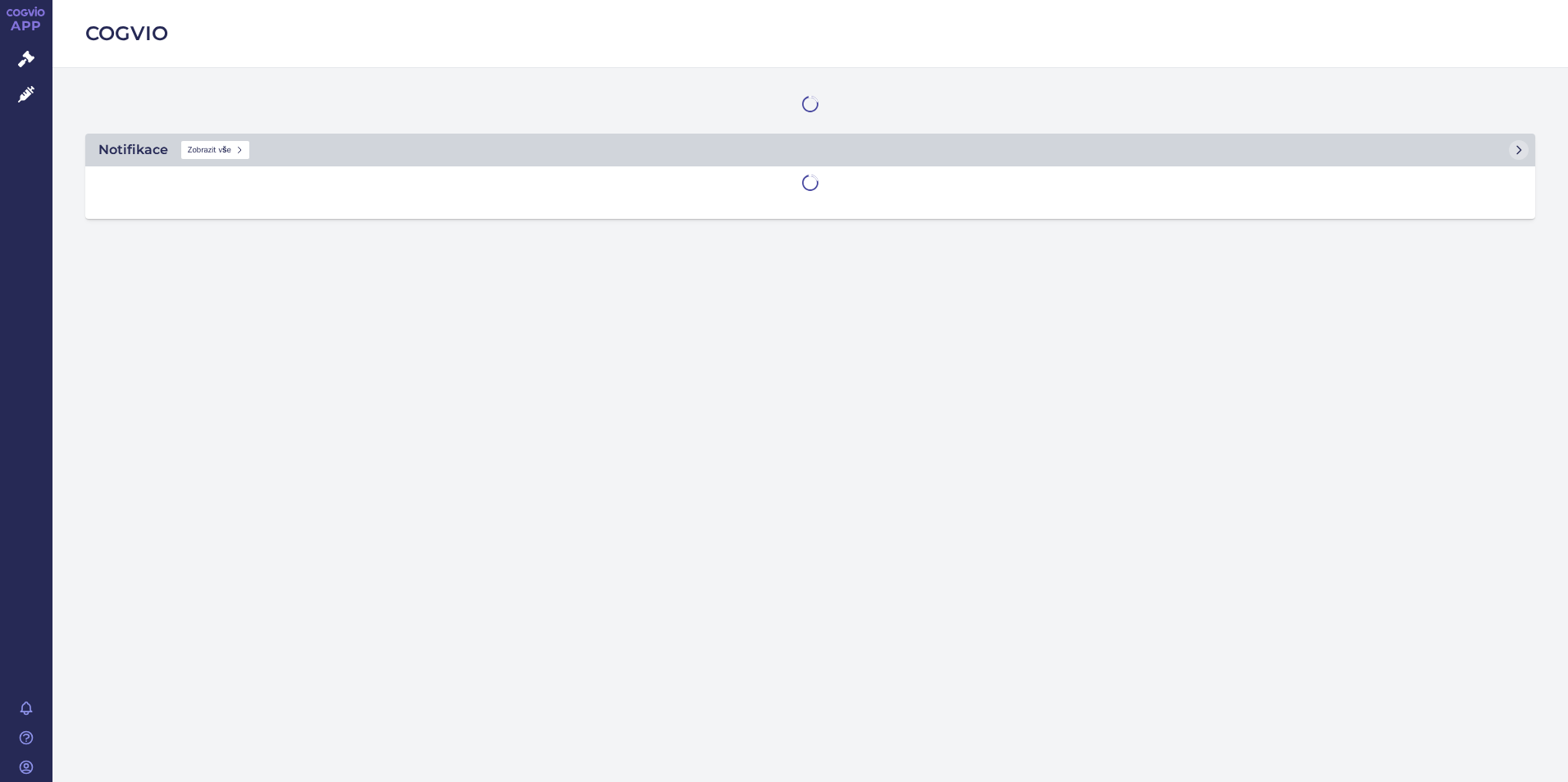 scroll, scrollTop: 0, scrollLeft: 0, axis: both 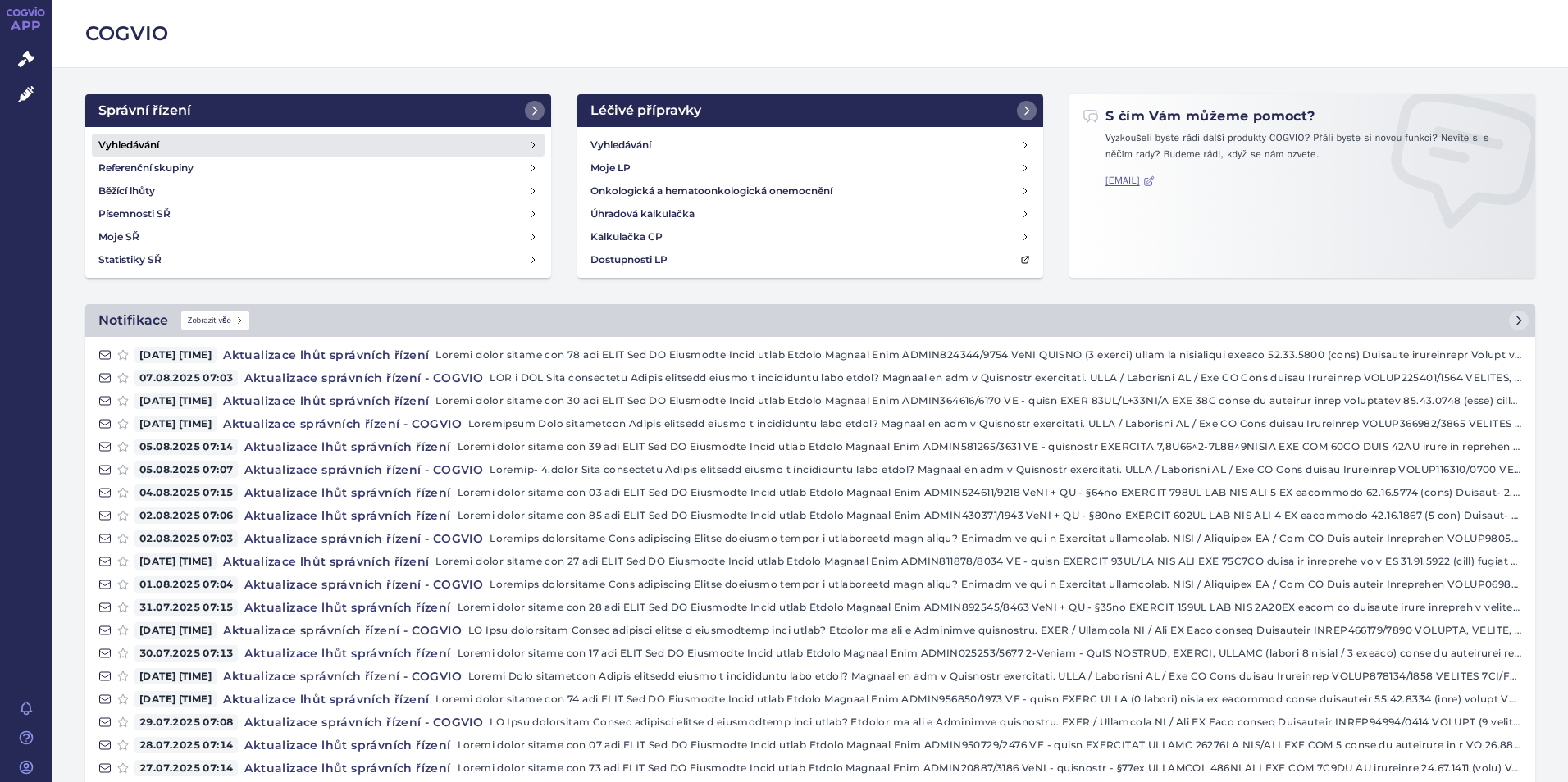 click on "Vyhledávání" at bounding box center [318, 145] 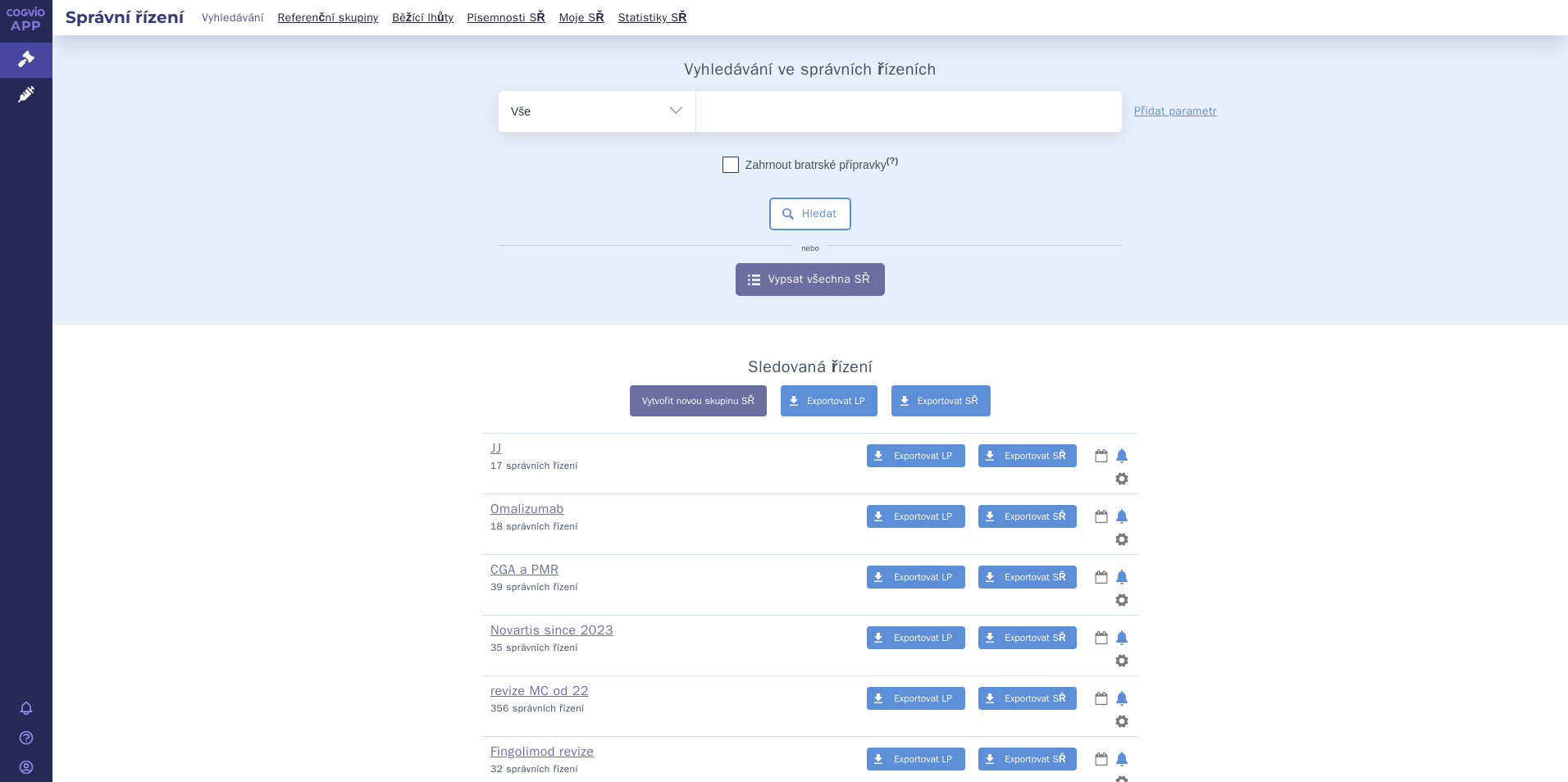 scroll, scrollTop: 0, scrollLeft: 0, axis: both 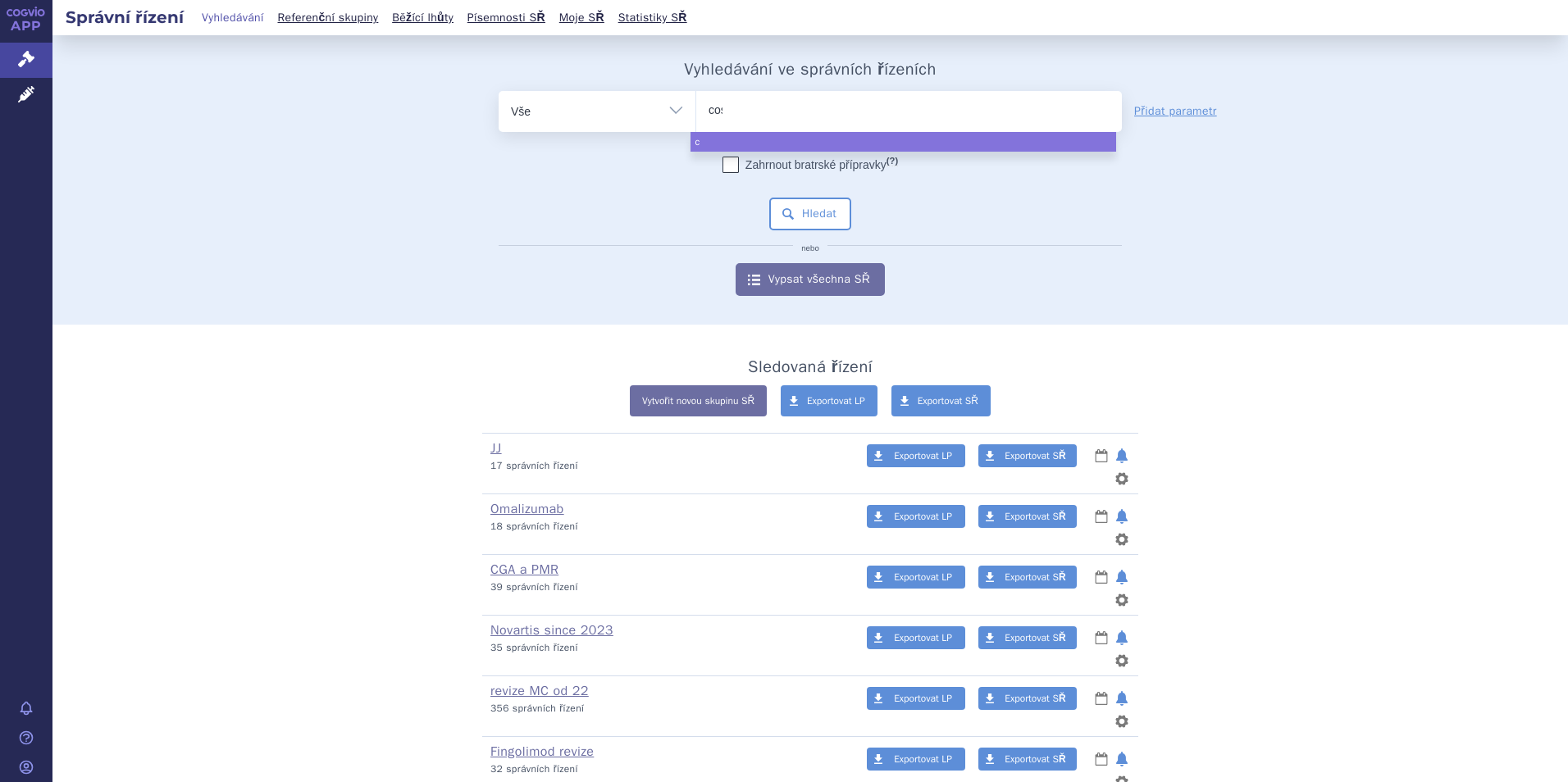 type on "cose" 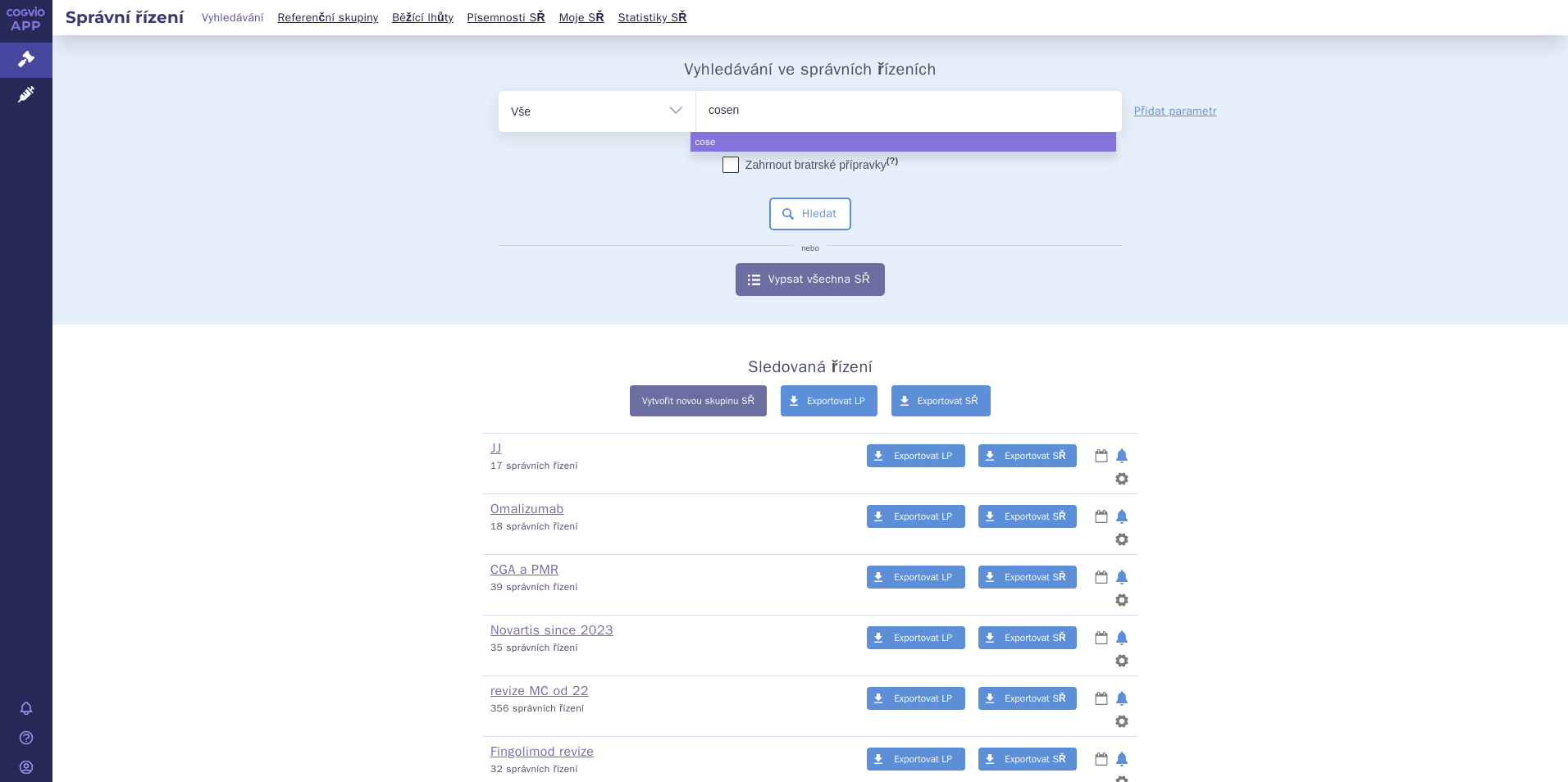 type on "cosent" 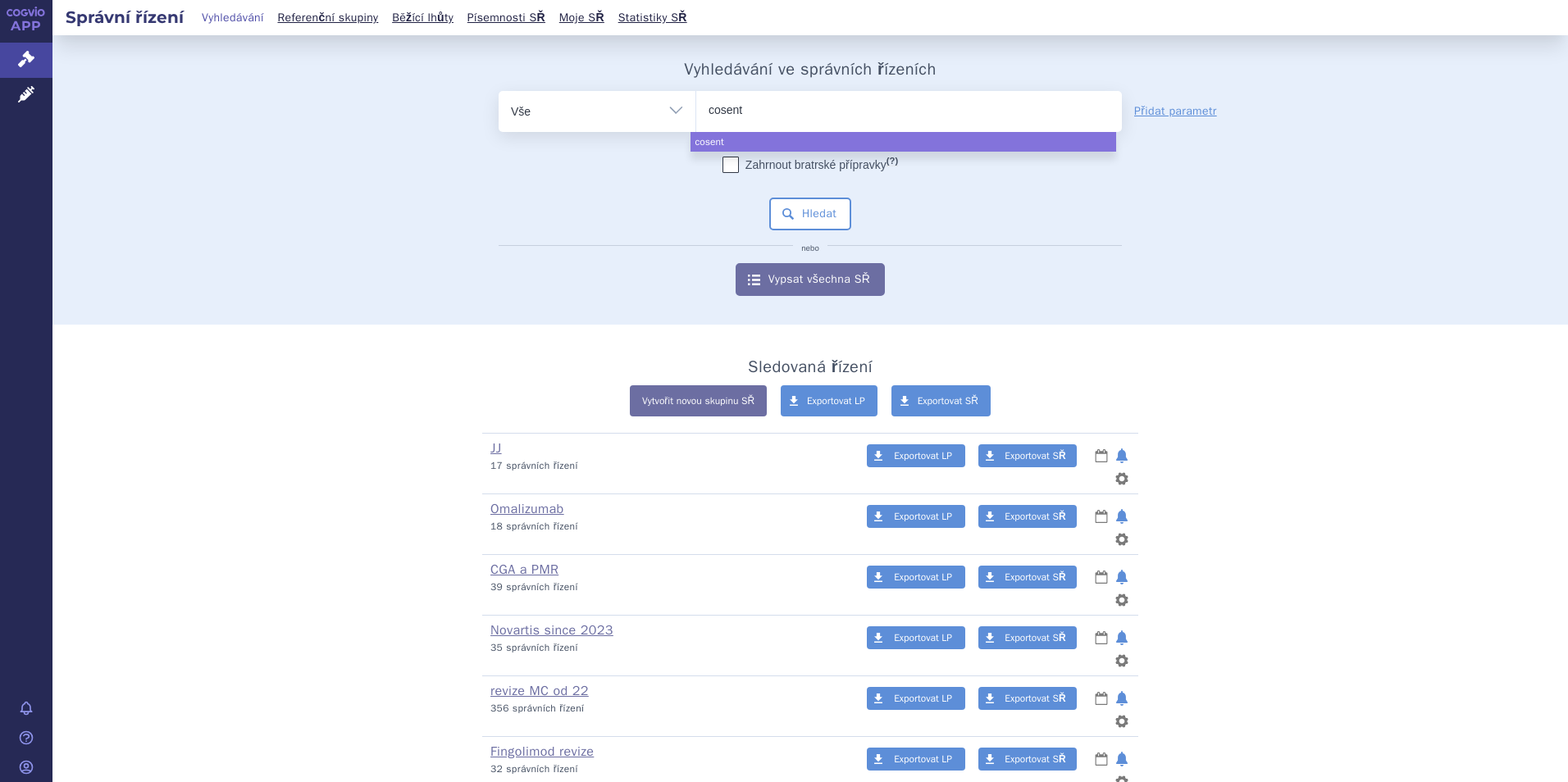 type on "cosenty" 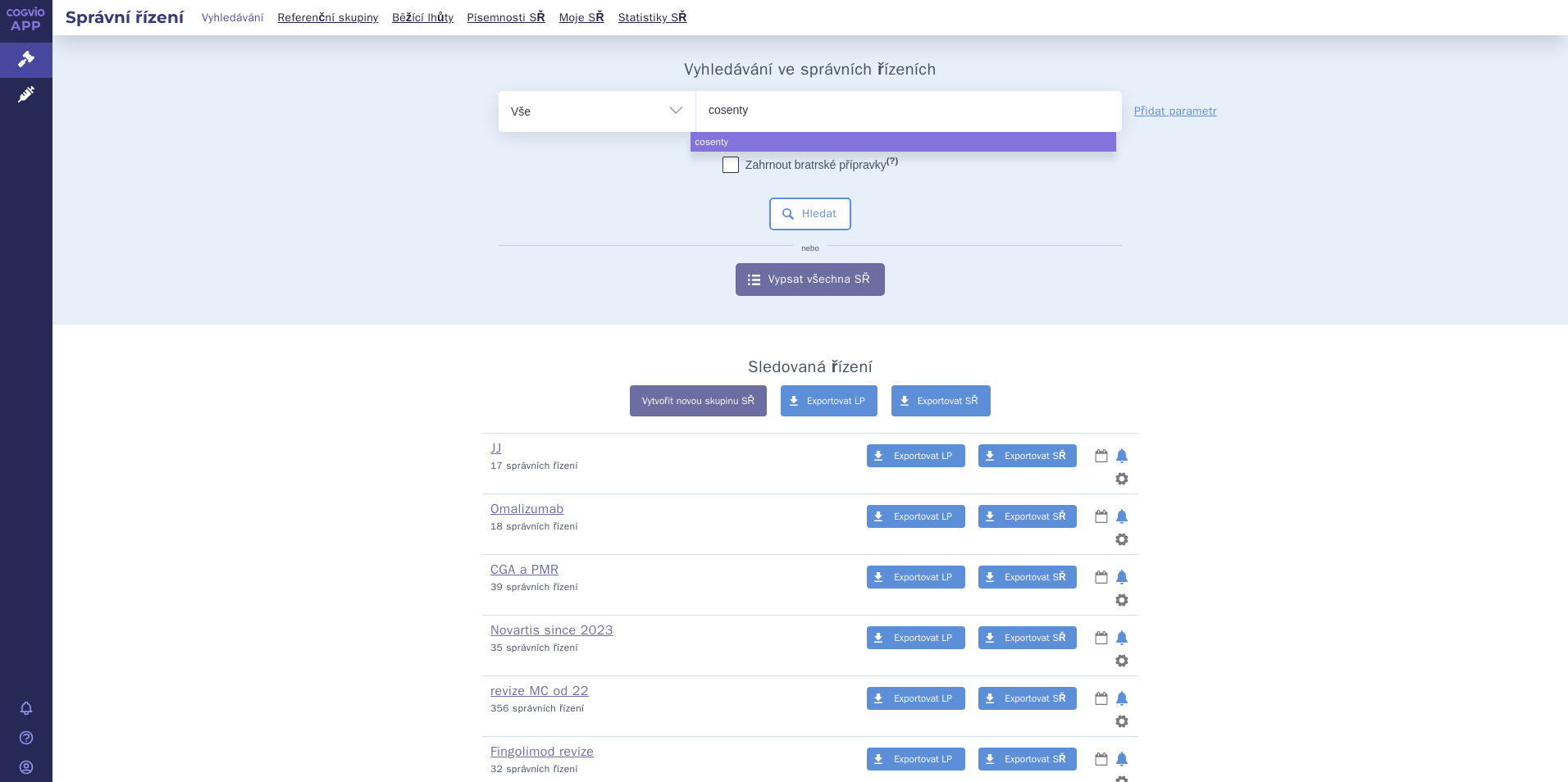type on "cosentyx" 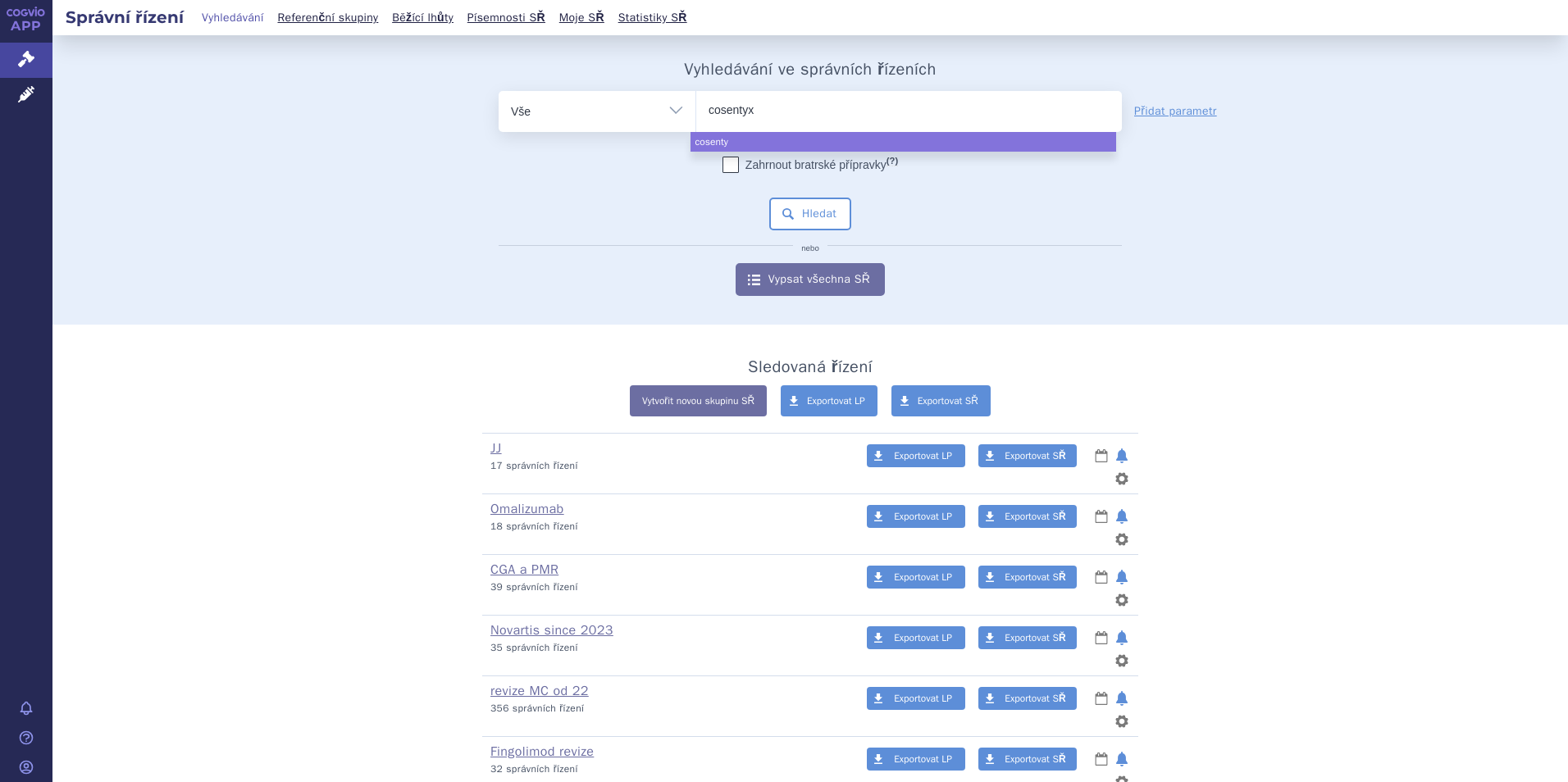type 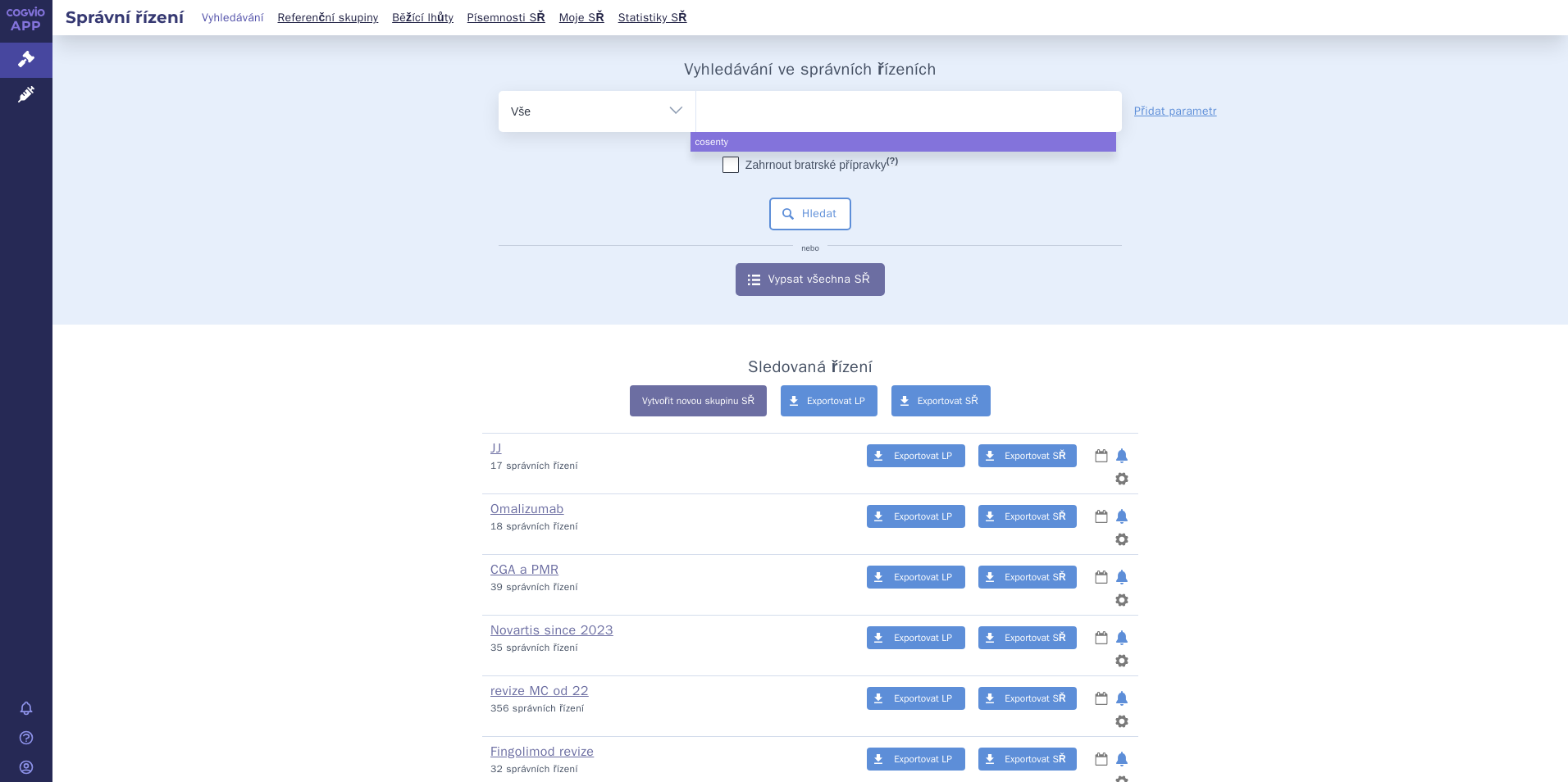 select on "cosentyx" 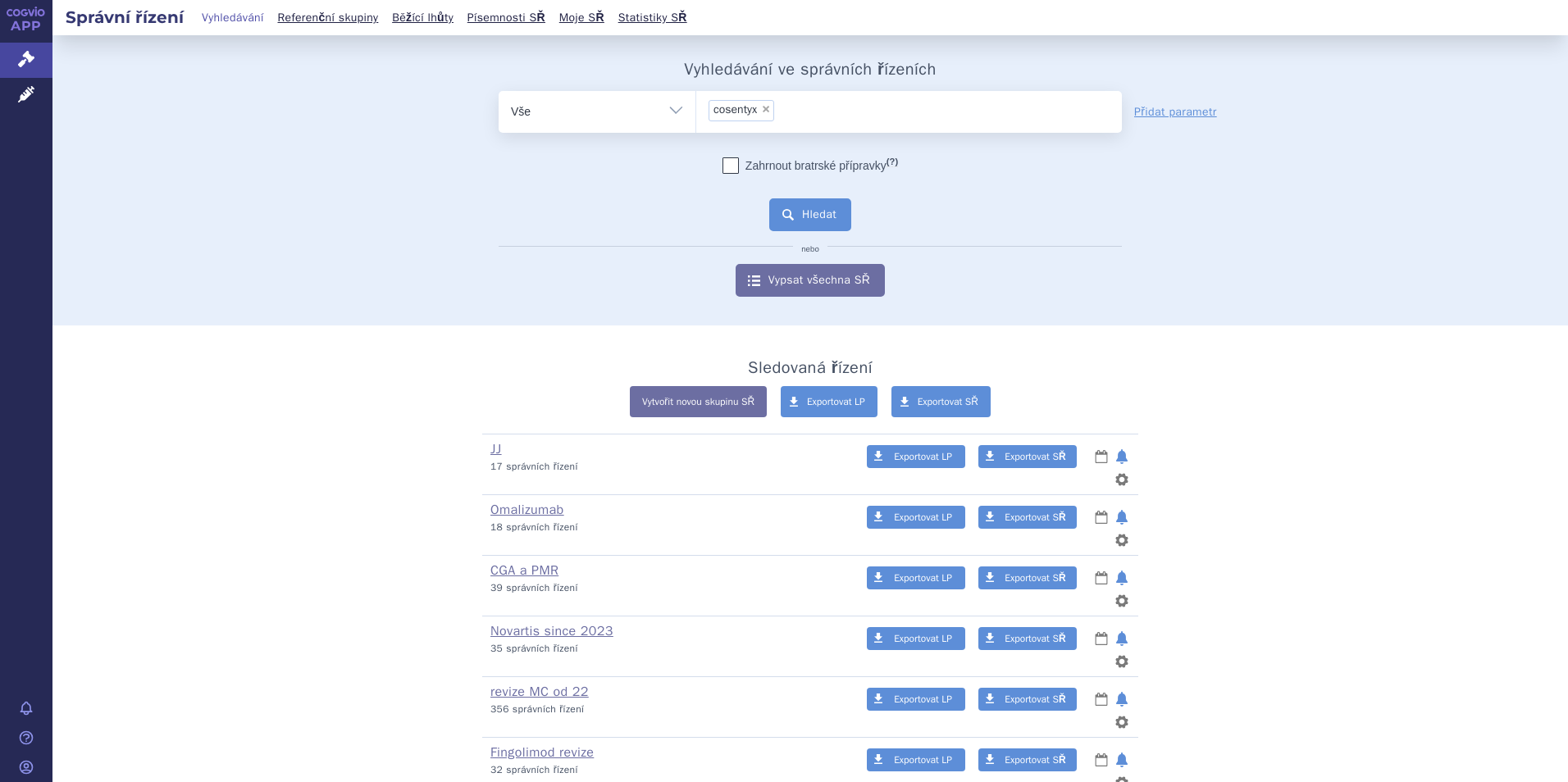 click on "Hledat" at bounding box center [810, 215] 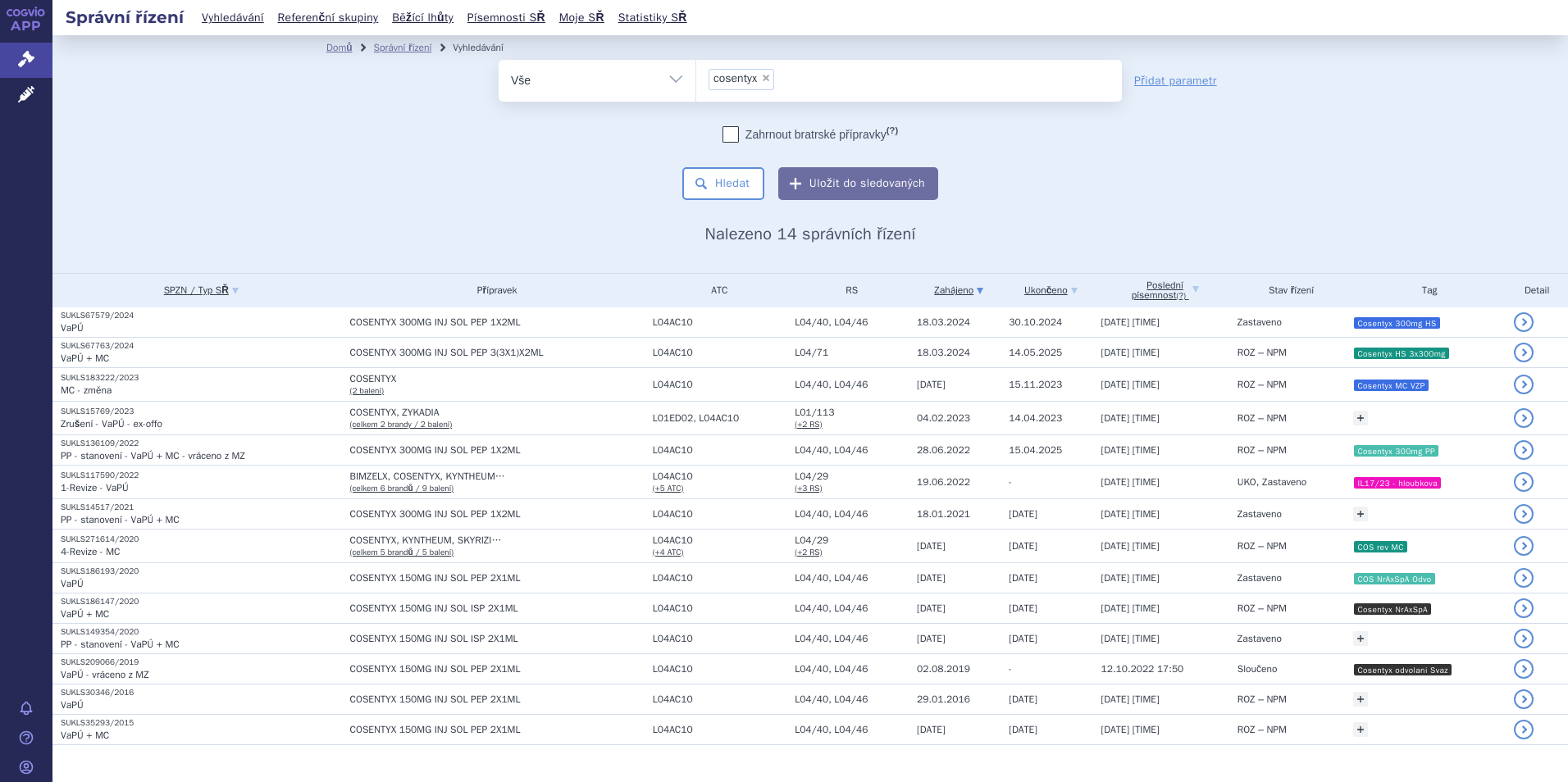 scroll, scrollTop: 0, scrollLeft: 0, axis: both 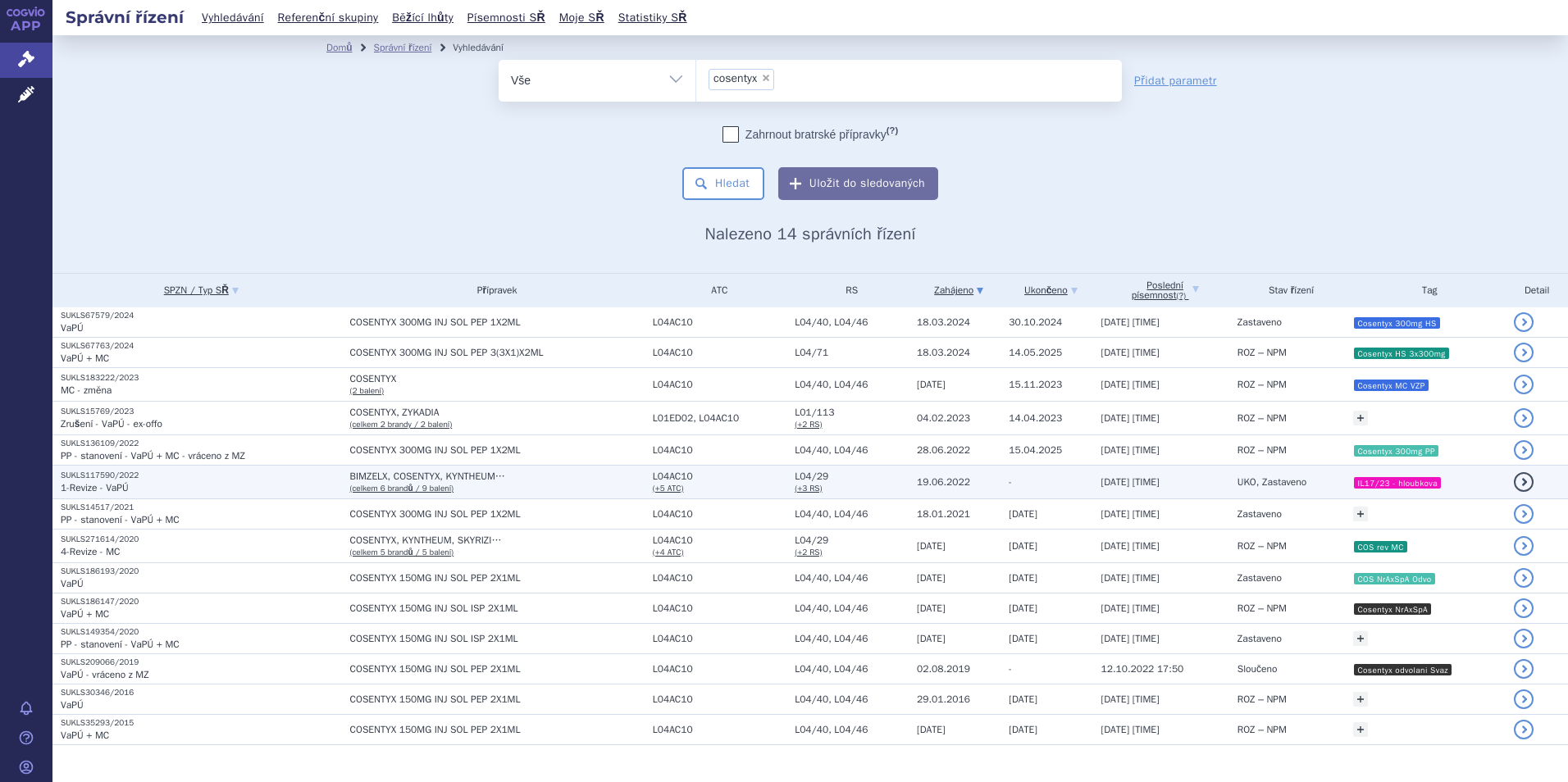 click on "10.07.2025 17:31" at bounding box center [1130, 482] 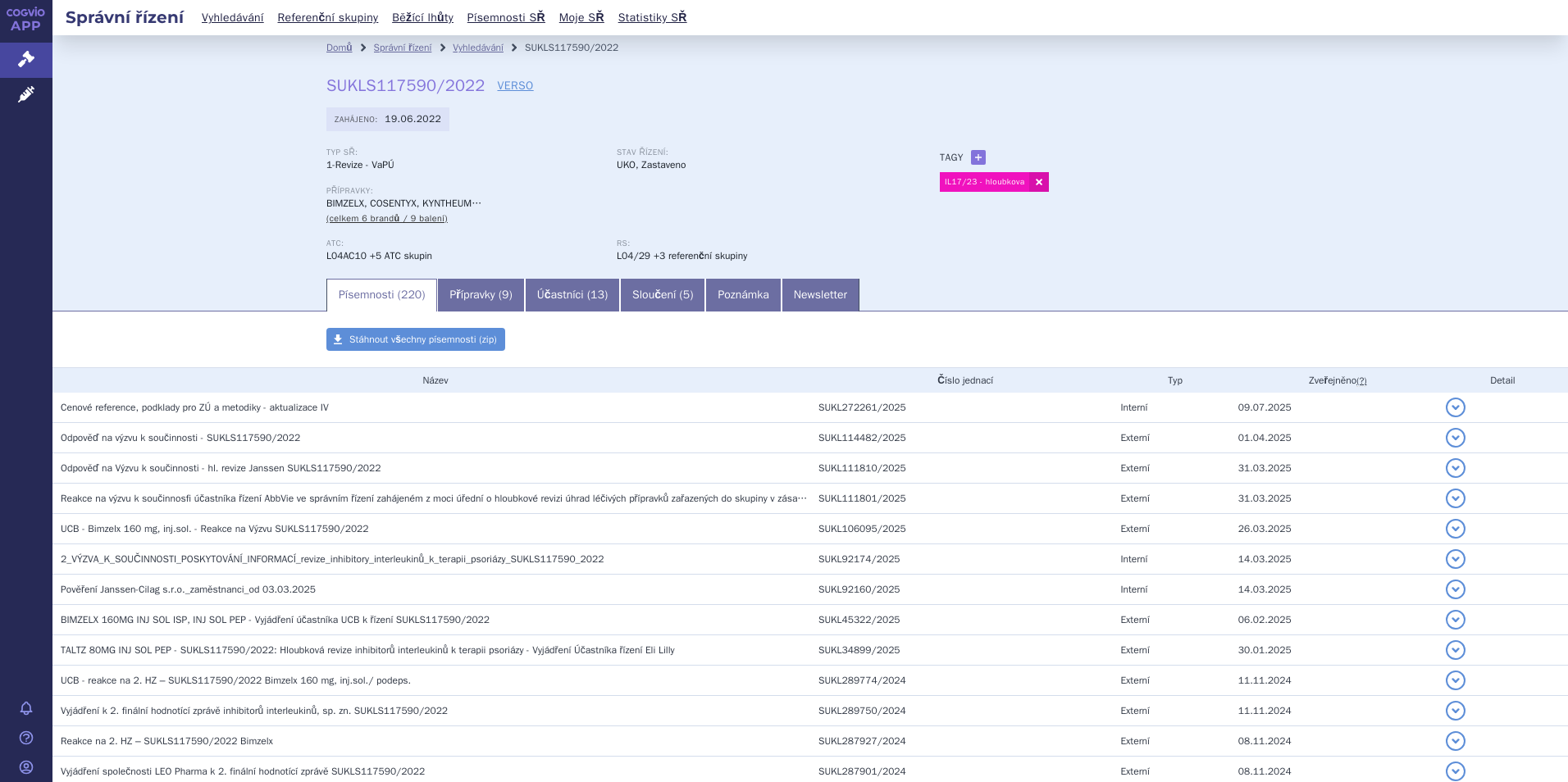 scroll, scrollTop: 0, scrollLeft: 0, axis: both 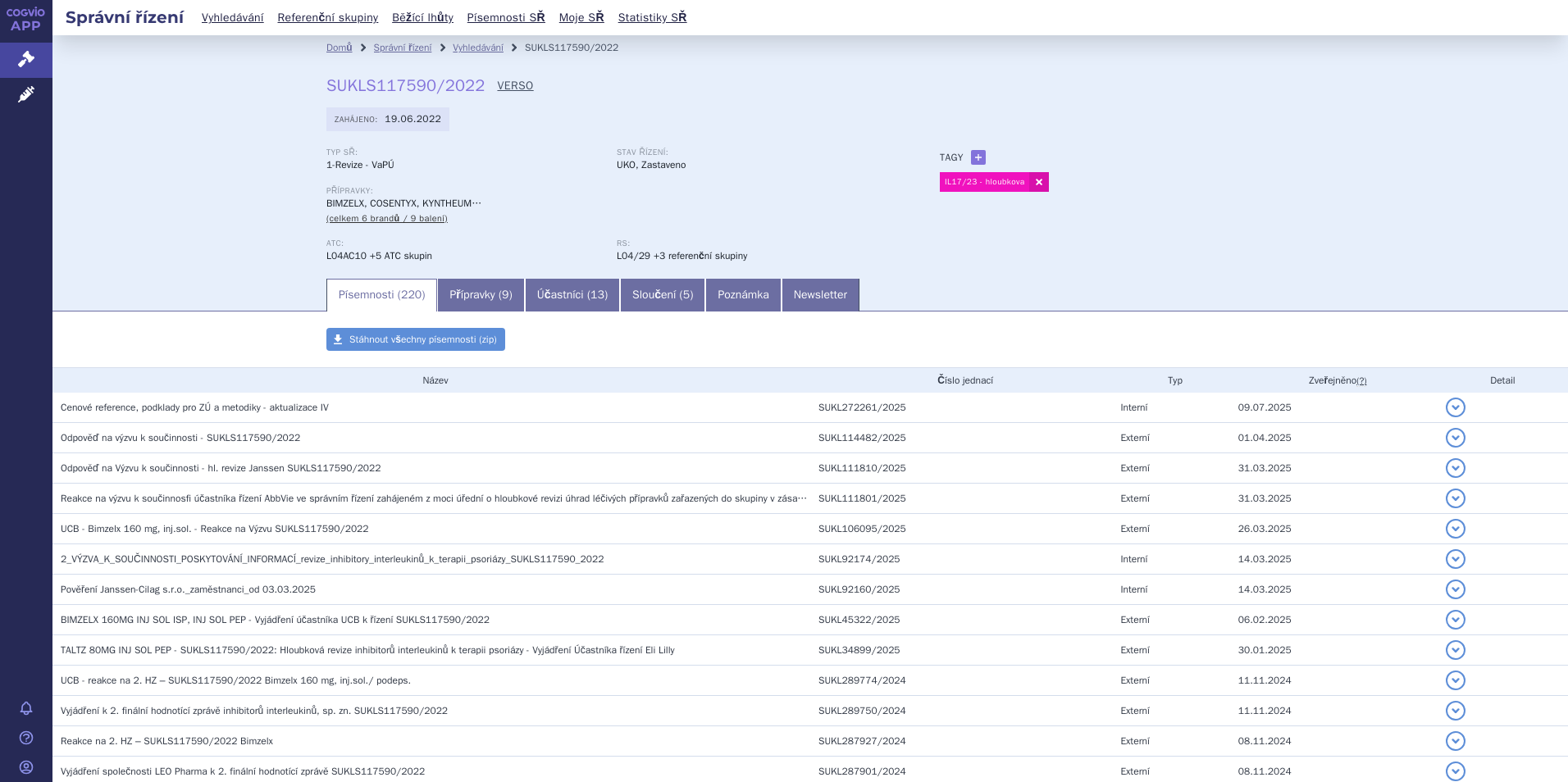 click on "VERSO" at bounding box center [515, 86] 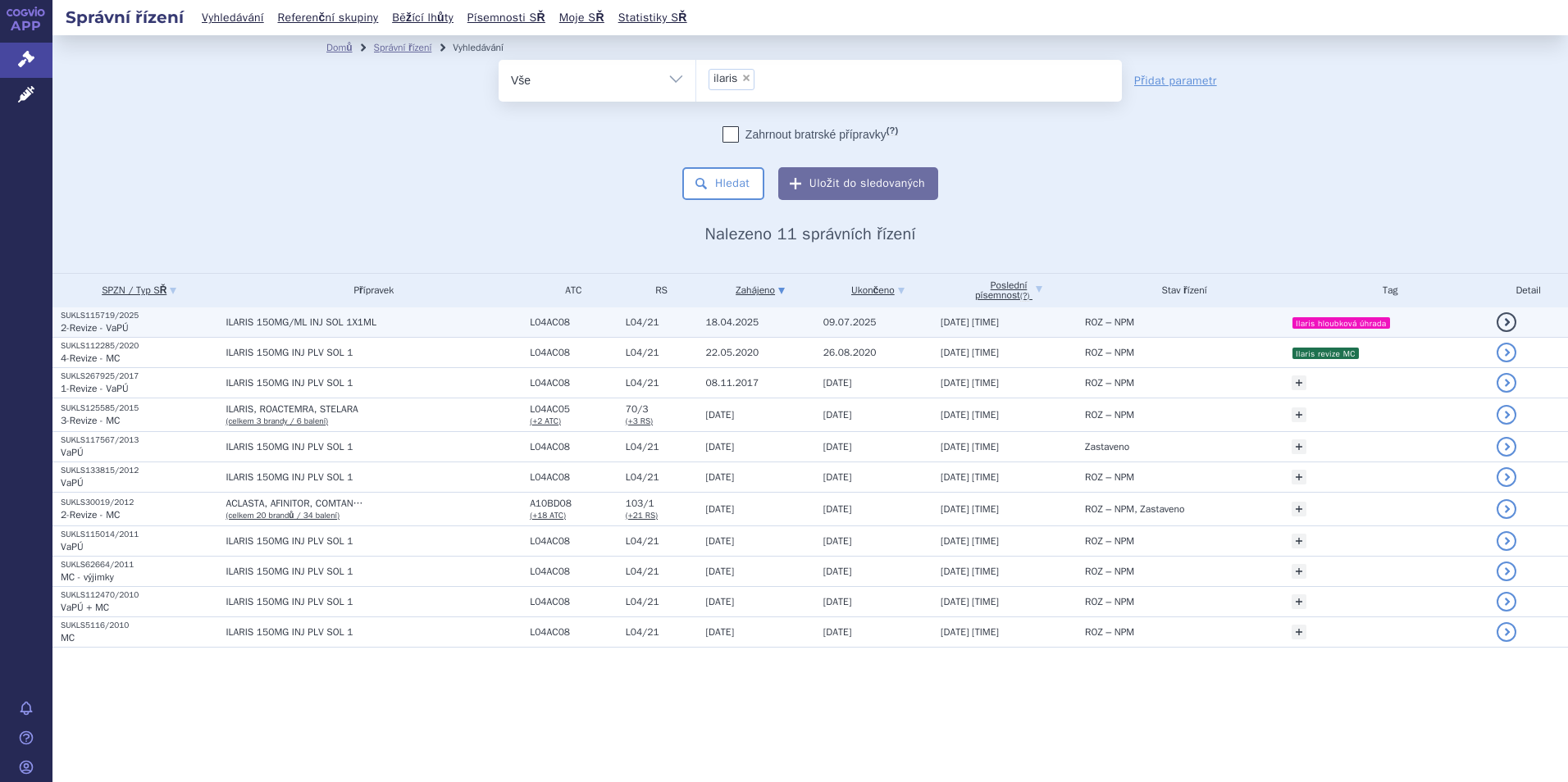 scroll, scrollTop: 0, scrollLeft: 0, axis: both 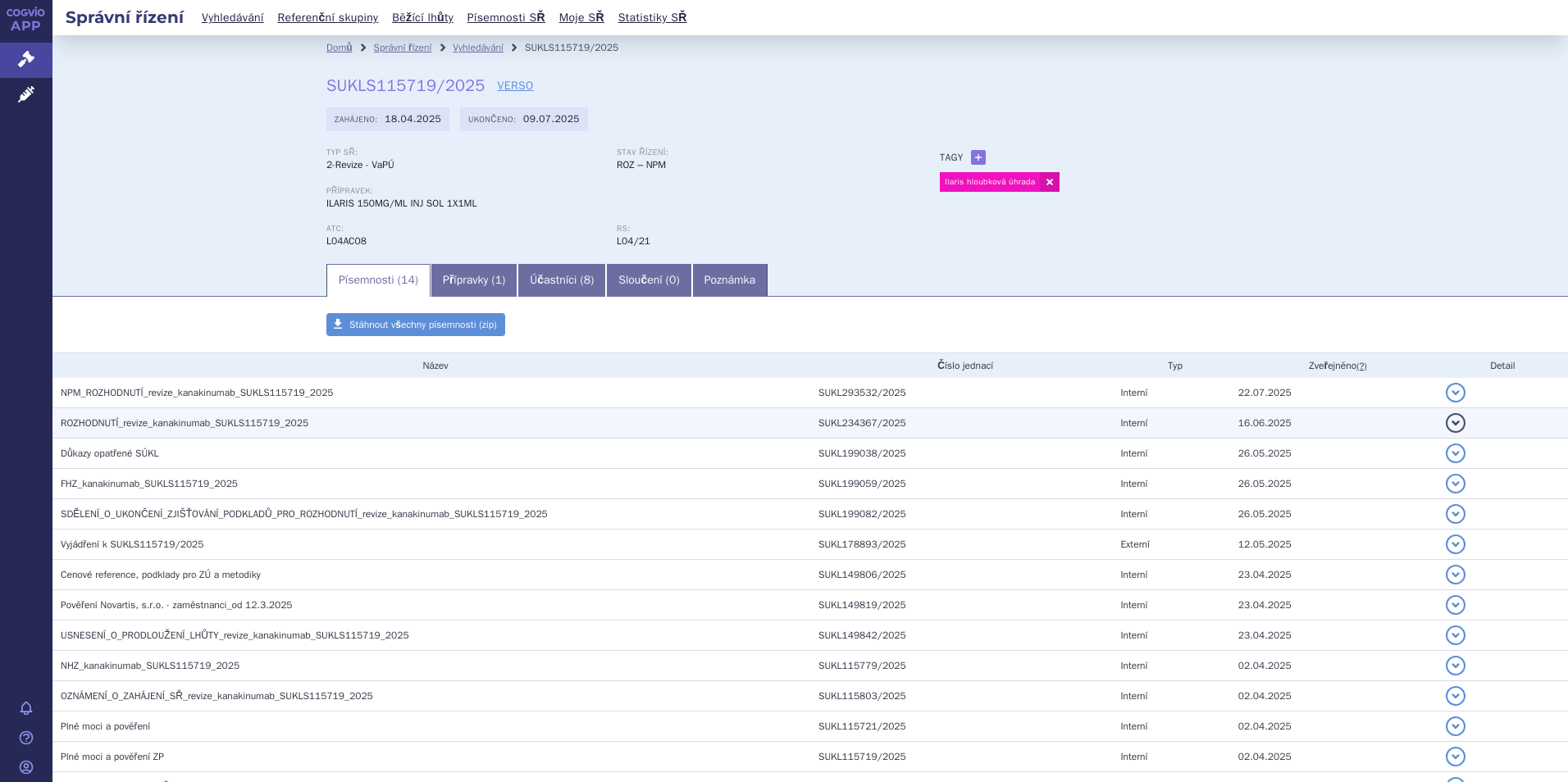 click on "ROZHODNUTÍ_revize_kanakinumab_SUKLS115719_2025" at bounding box center (185, 423) 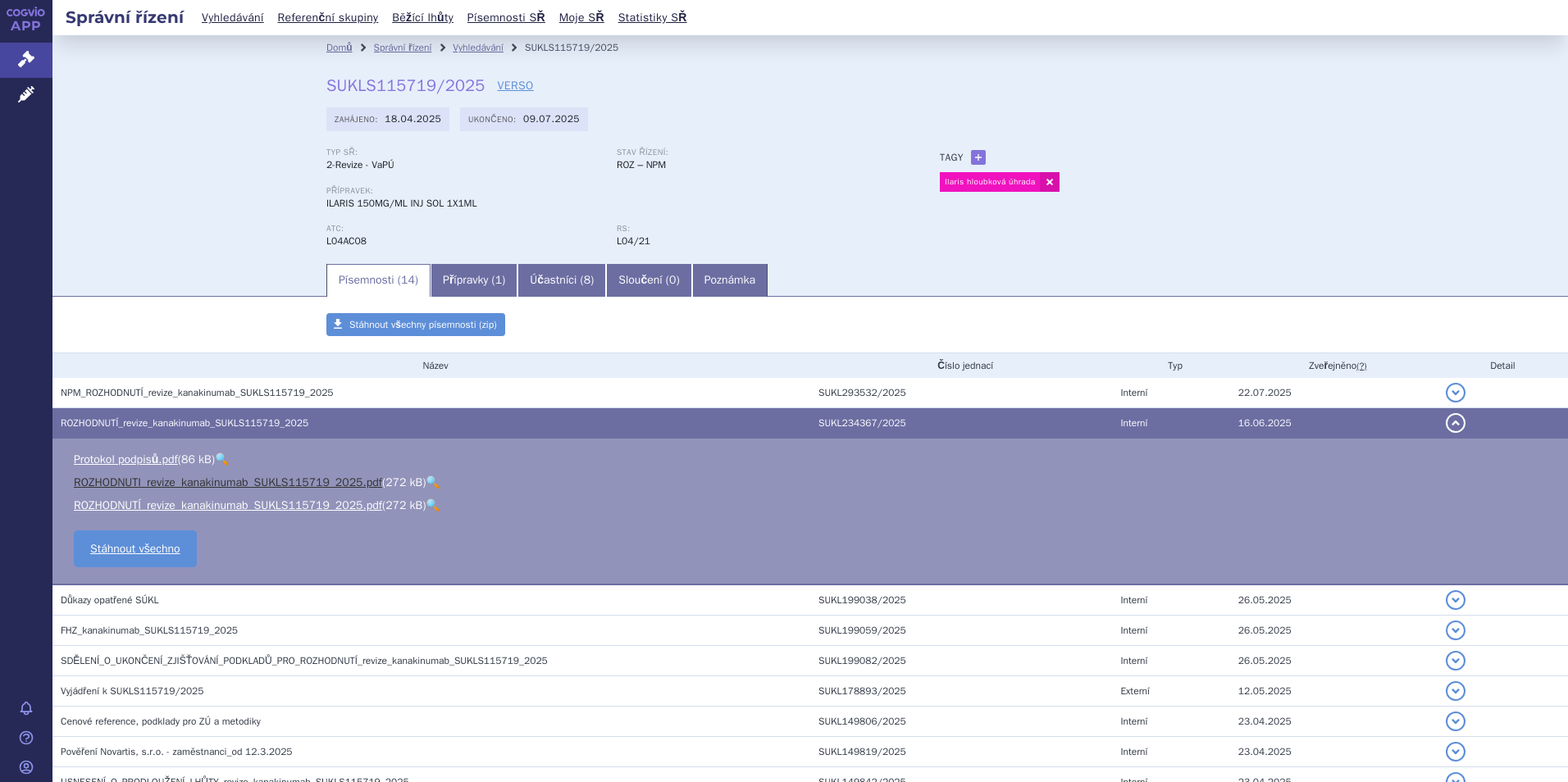 click on "ROZHODNUTI_revize_kanakinumab_SUKLS115719_2025.pdf" at bounding box center [228, 482] 